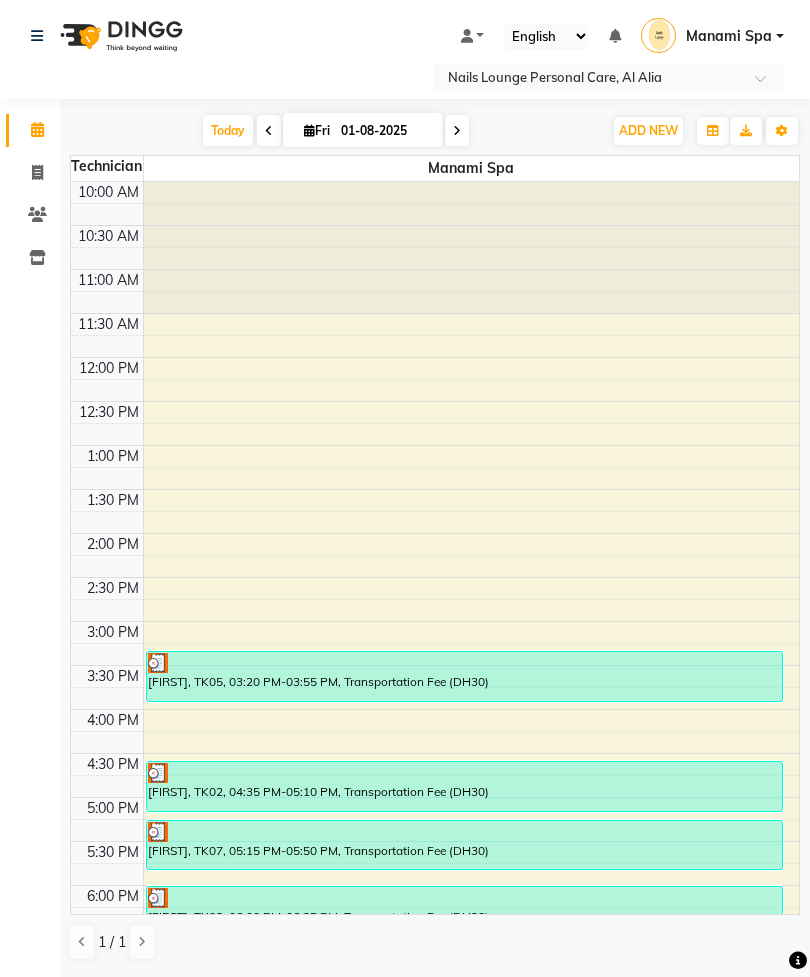 scroll, scrollTop: 0, scrollLeft: 0, axis: both 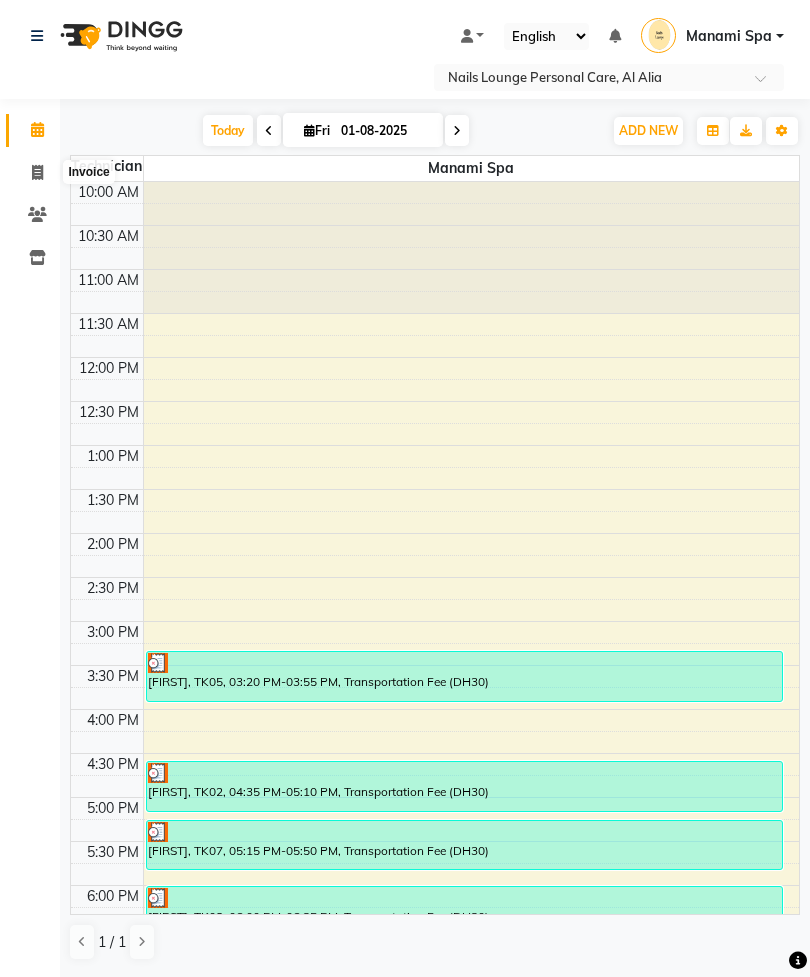 click 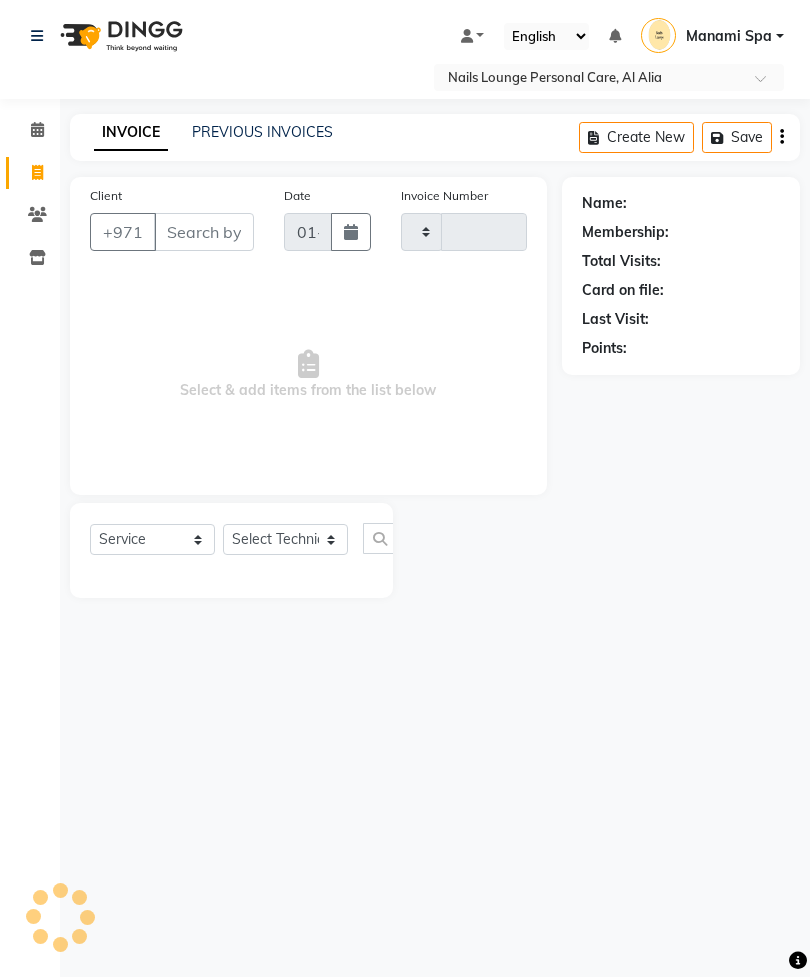type on "1817" 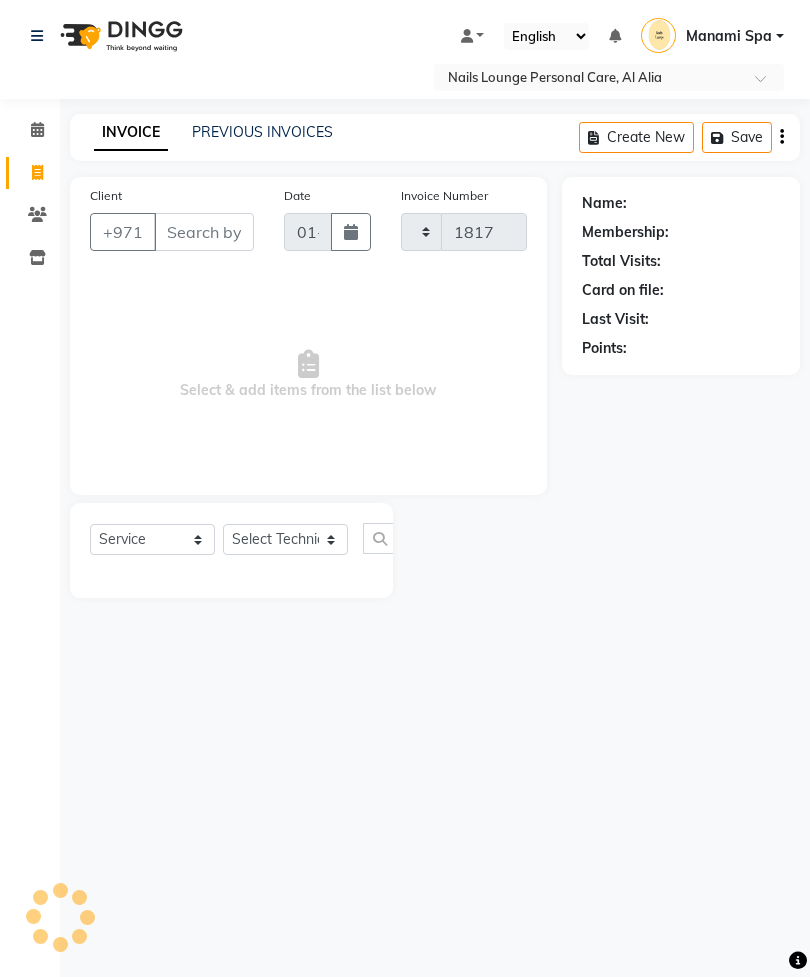 select on "6884" 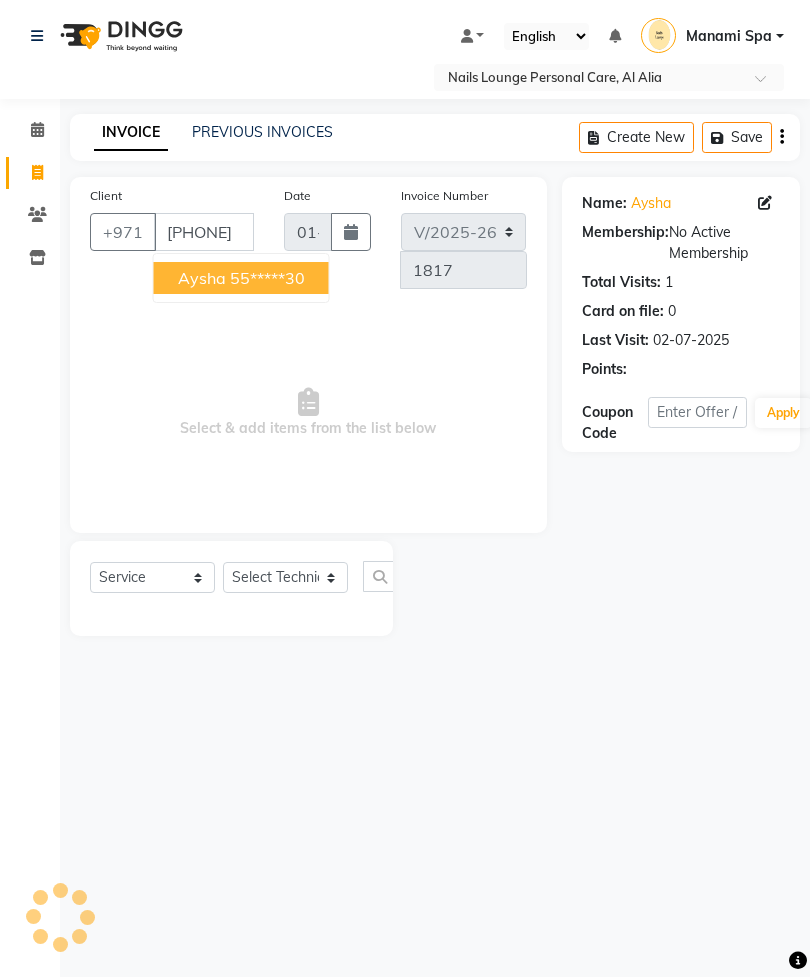 click on "55*****30" at bounding box center (267, 278) 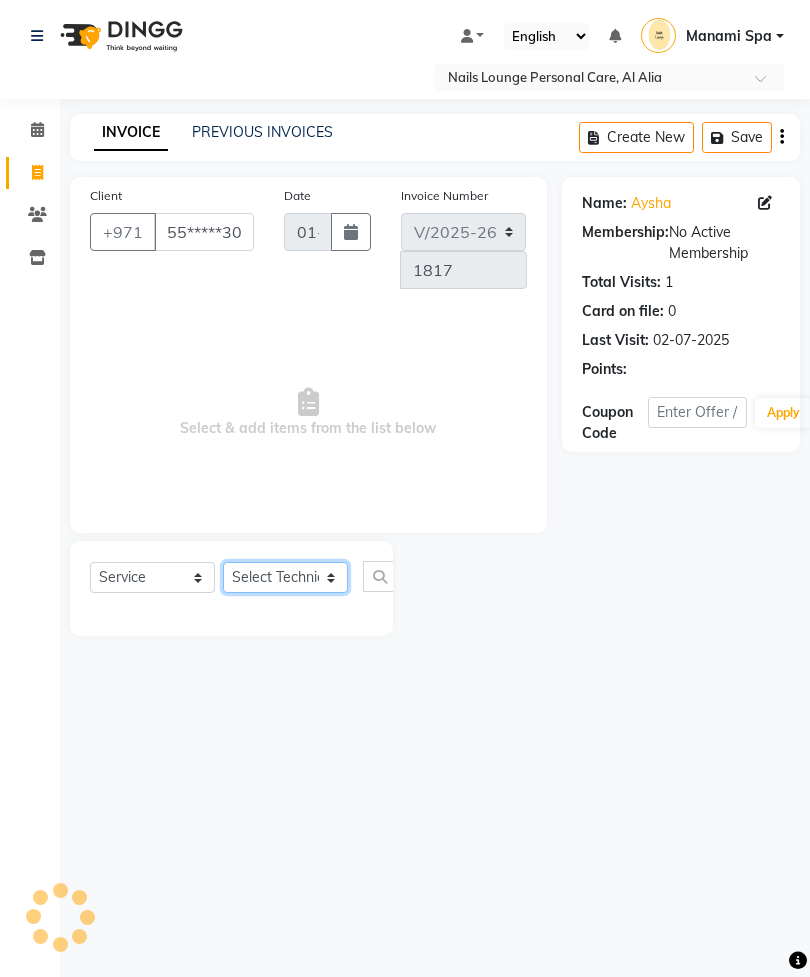 click on "Select Technician [FIRST] [FIRST] [FIRST] [FIRST] [FIRST] [FIRST]  Manami Spa Manami Spa 2 [FIRST] [FIRST] Nail Lounge Personal Care [FIRST]  [FIRST] [FIRST] [FIRST] [FIRST] [FIRST] [FIRST] [FIRST] [FIRST] [FIRST]" 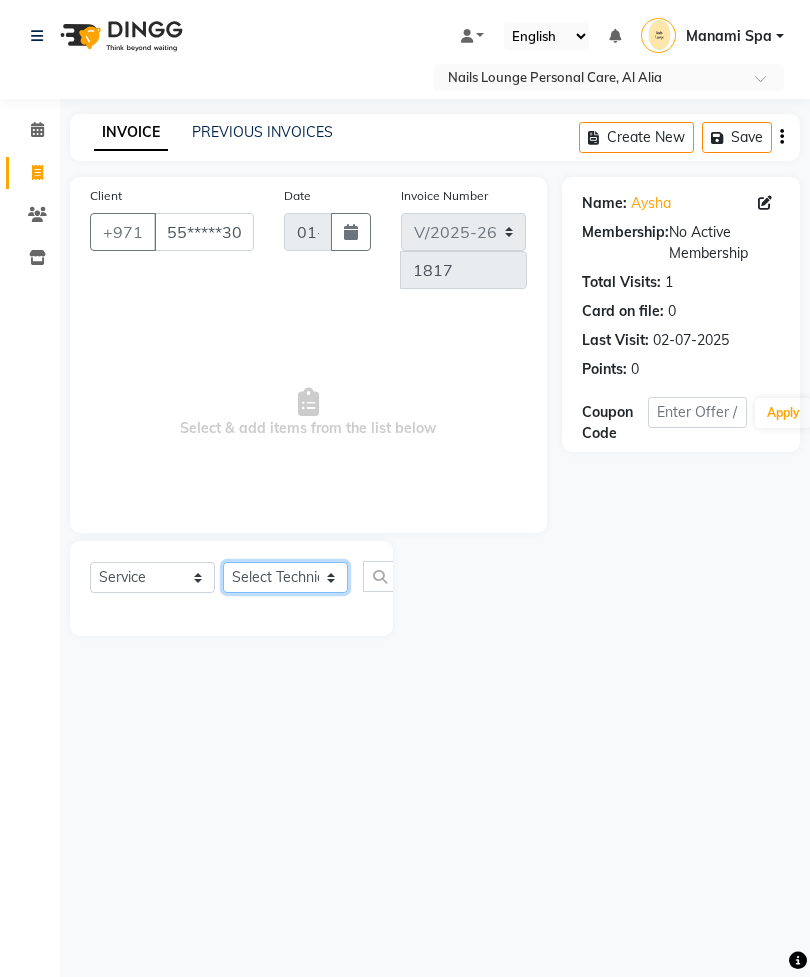 select on "53952" 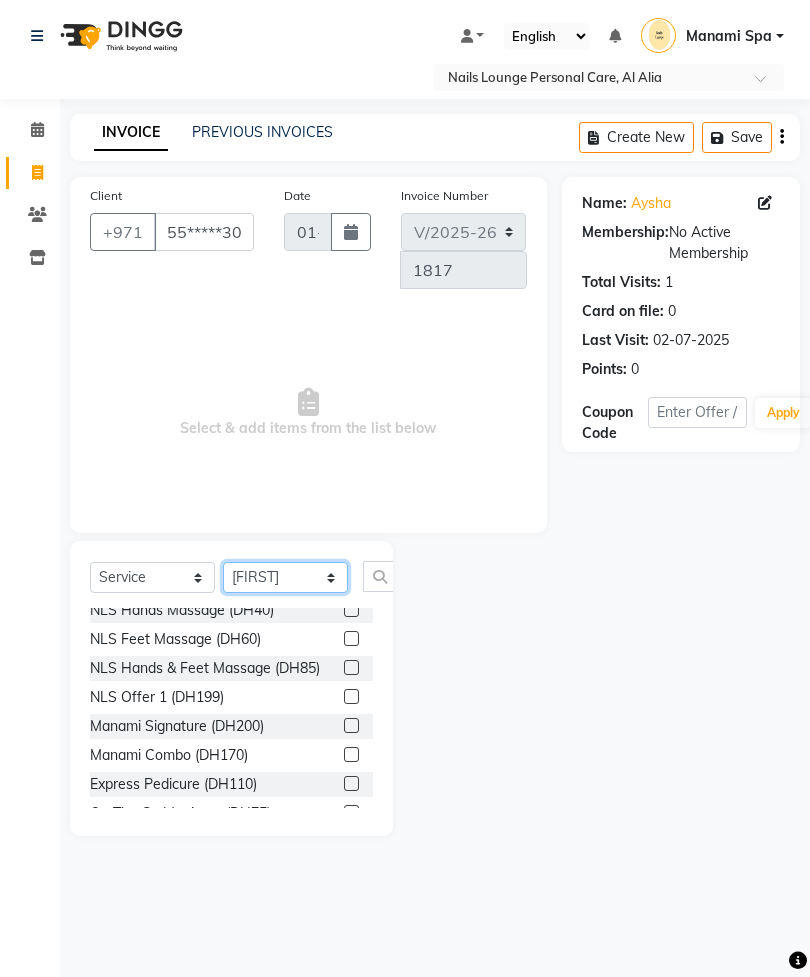scroll, scrollTop: 415, scrollLeft: 0, axis: vertical 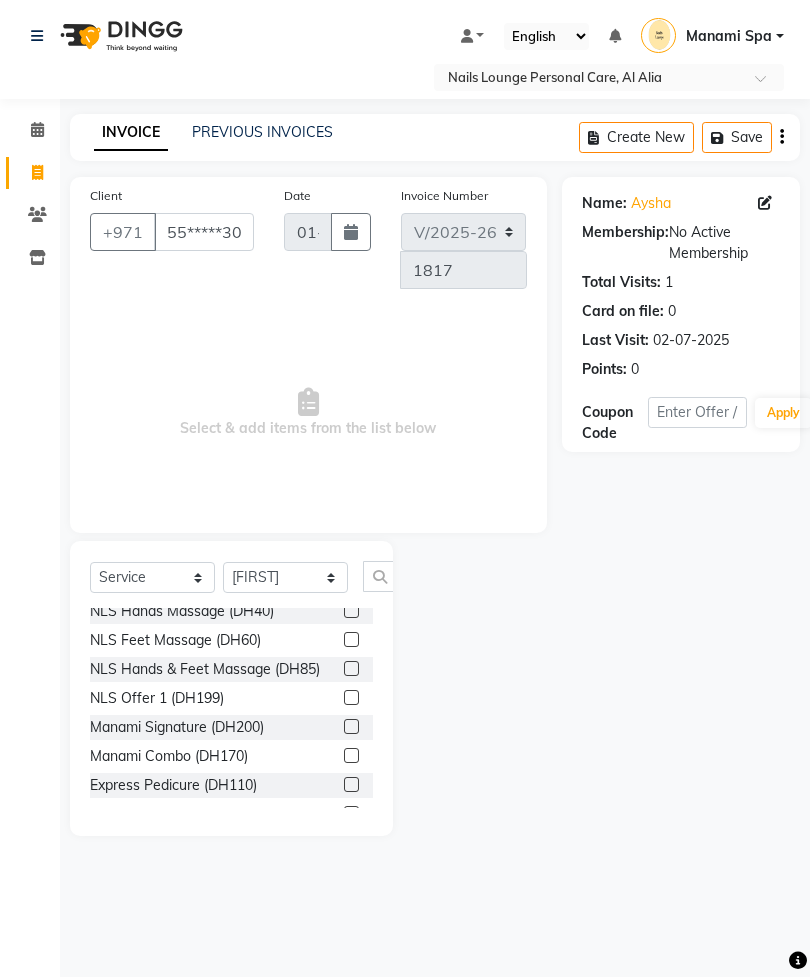 click 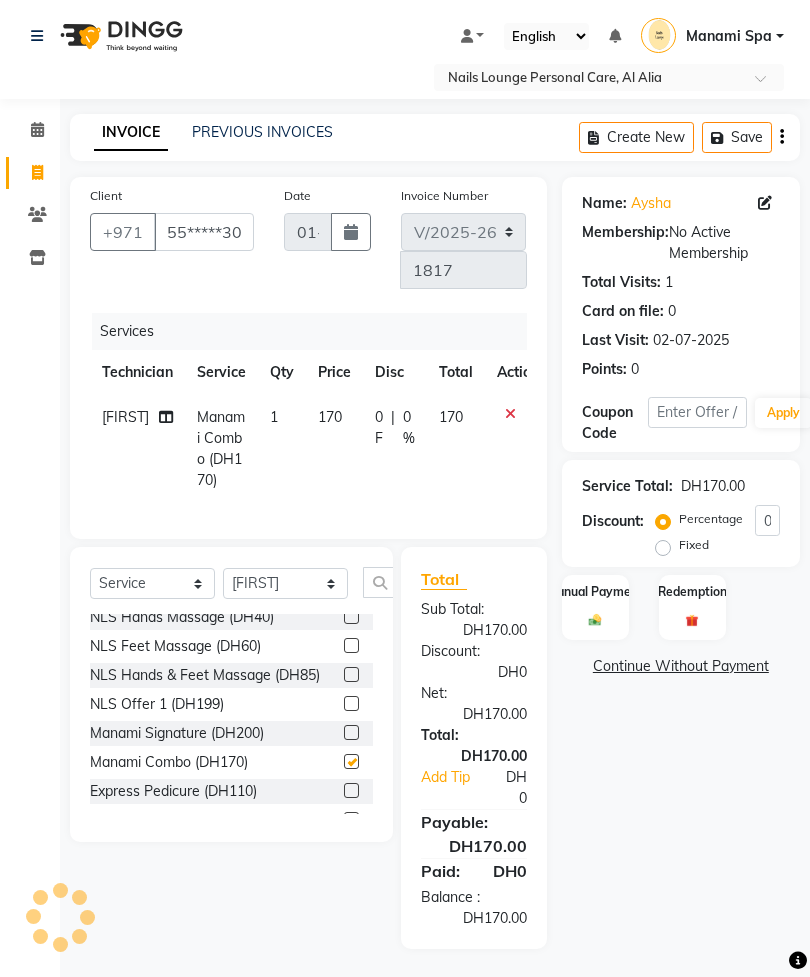 checkbox on "false" 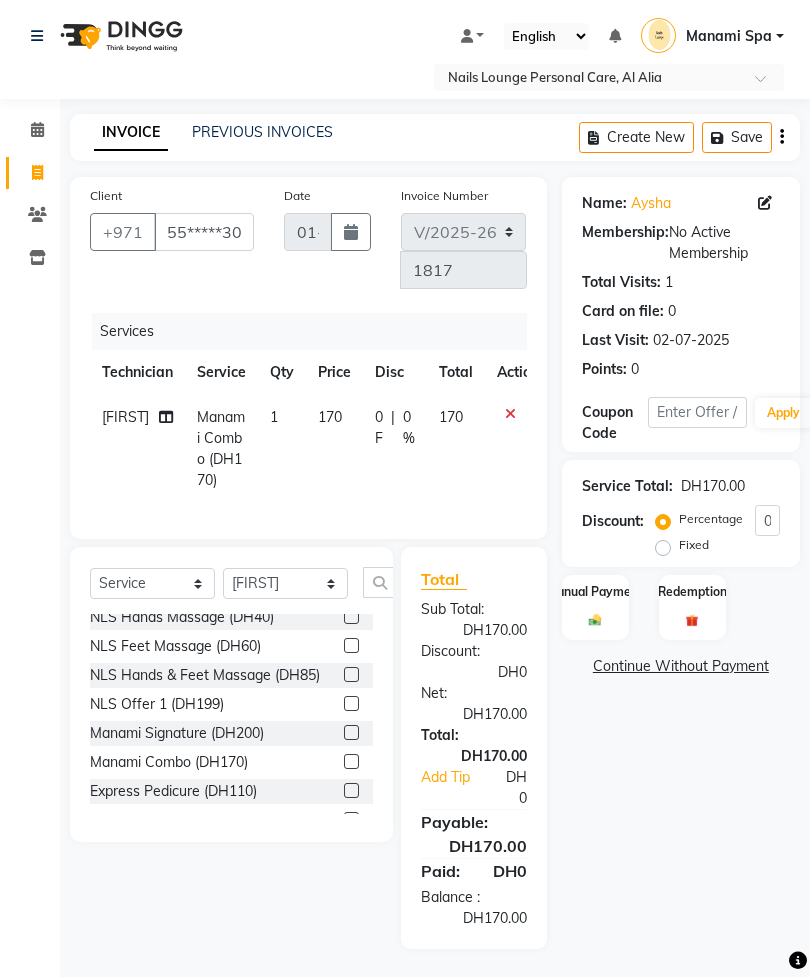 click on "Manami Combo (DH170)" 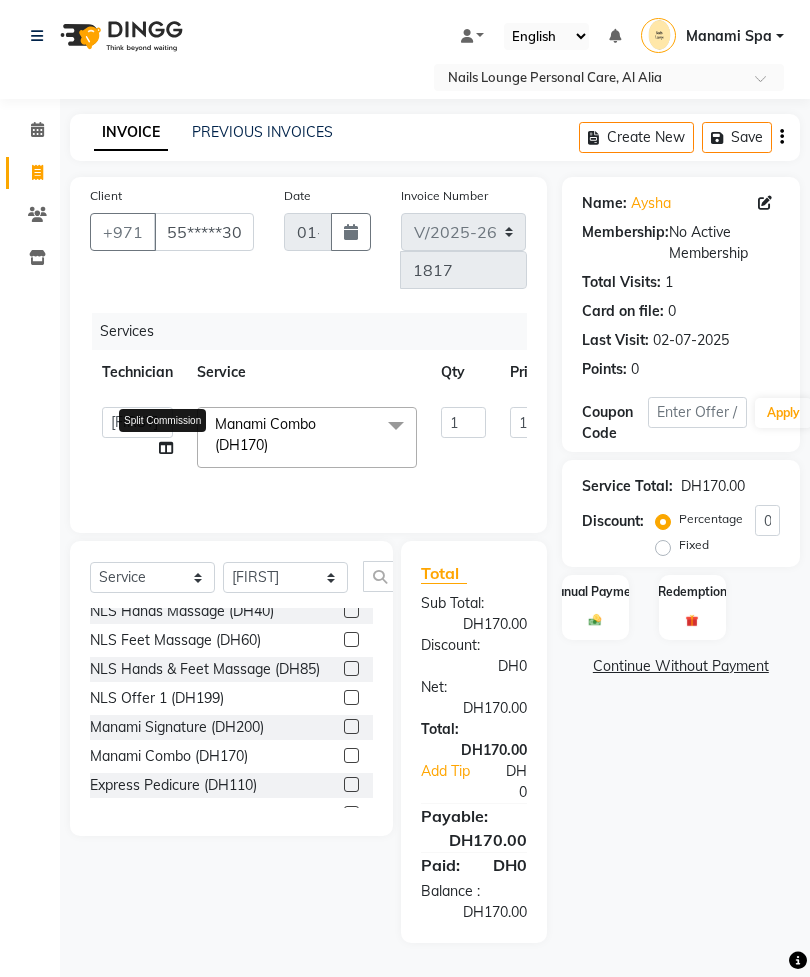 click 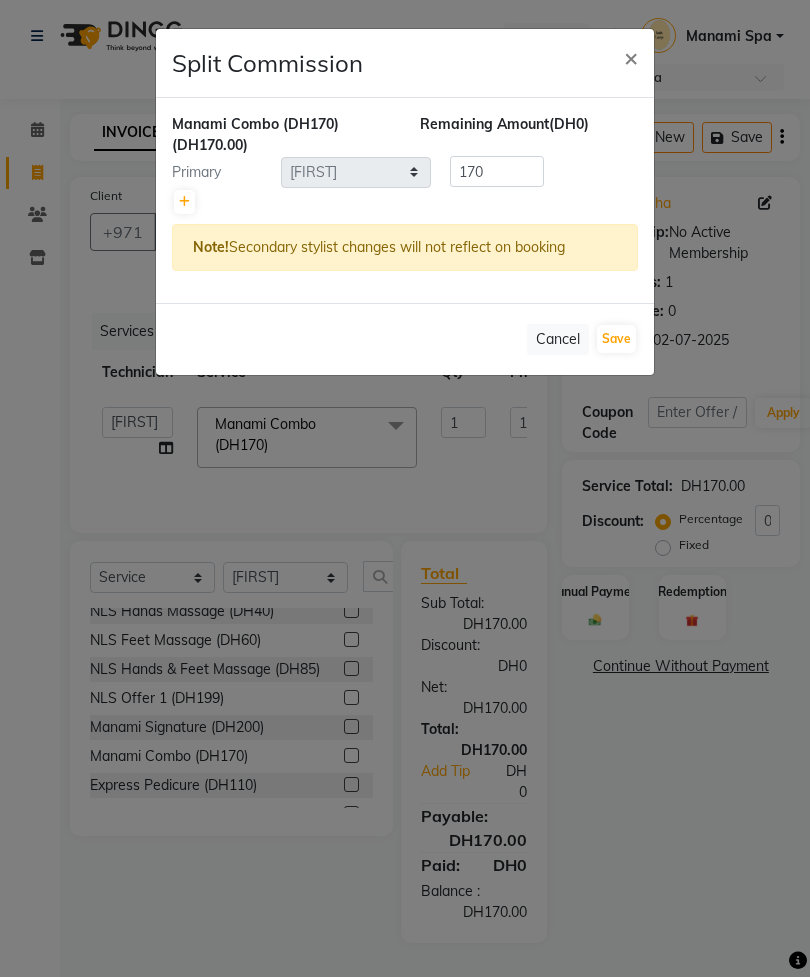 click 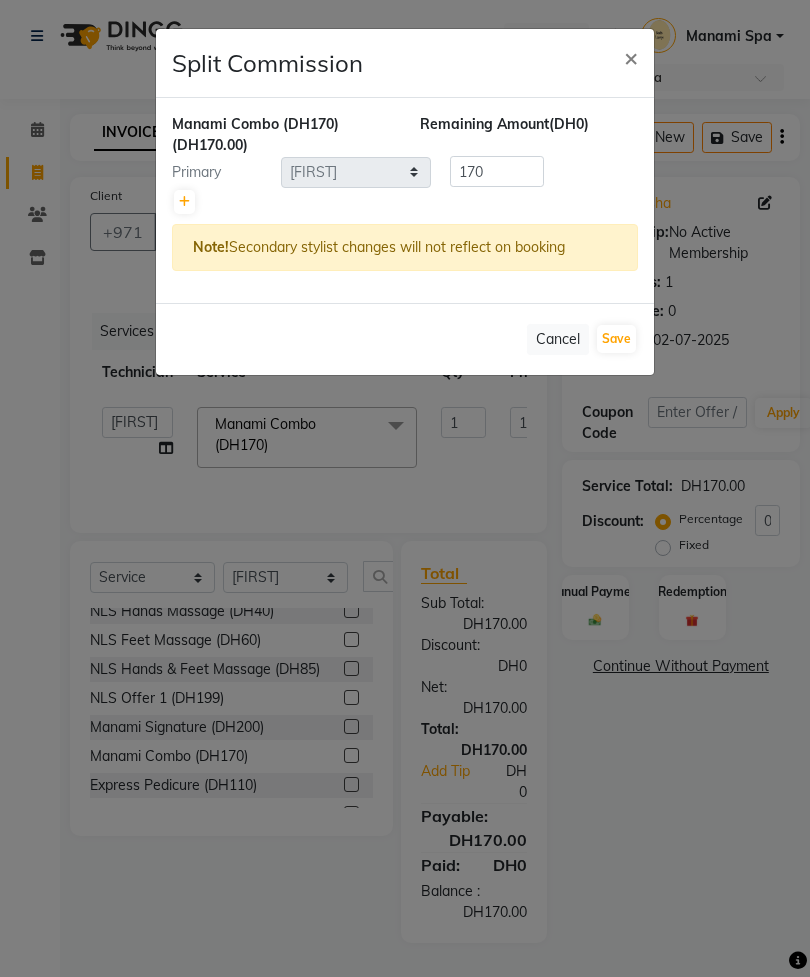 type on "85" 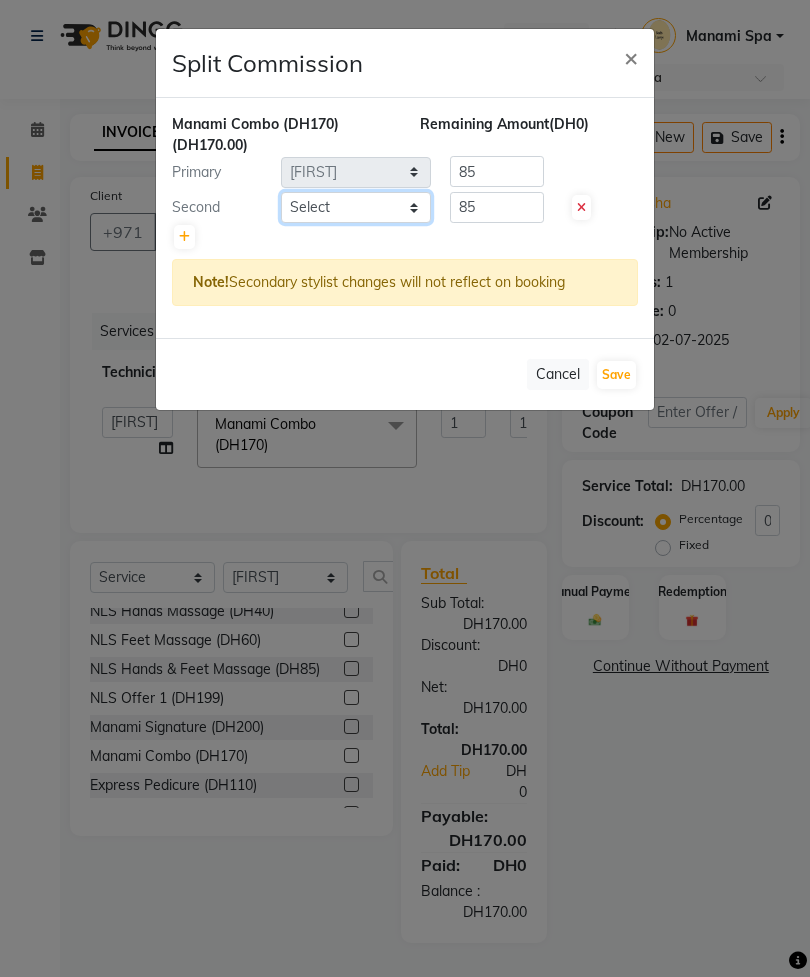 click on "Select  [FIRST]   [FIRST]   [FIRST]   [FIRST]   [FIRST]   [FIRST]    Manami Spa   Manami Spa 2   [FIRST]   [FIRST]   Nail Lounge Personal Care   [FIRST]    [FIRST]   [FIRST]   [FIRST]   [FIRST]   [FIRST]   [FIRST]   [FIRST]   [FIRST]" 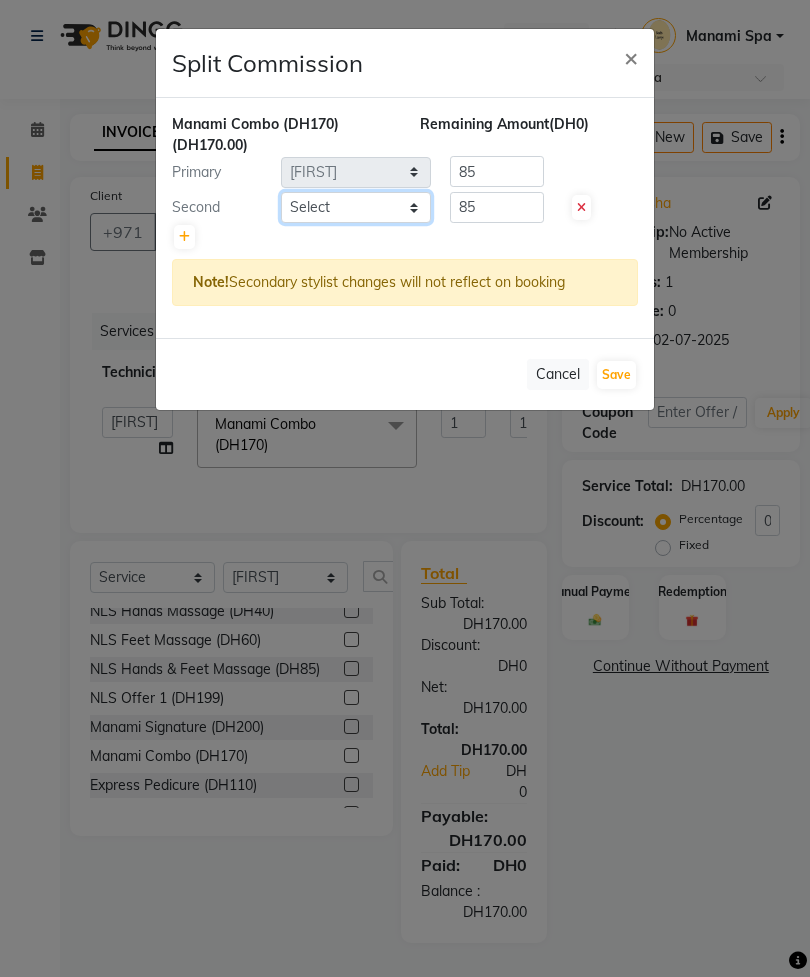 select on "[POSTAL_CODE]" 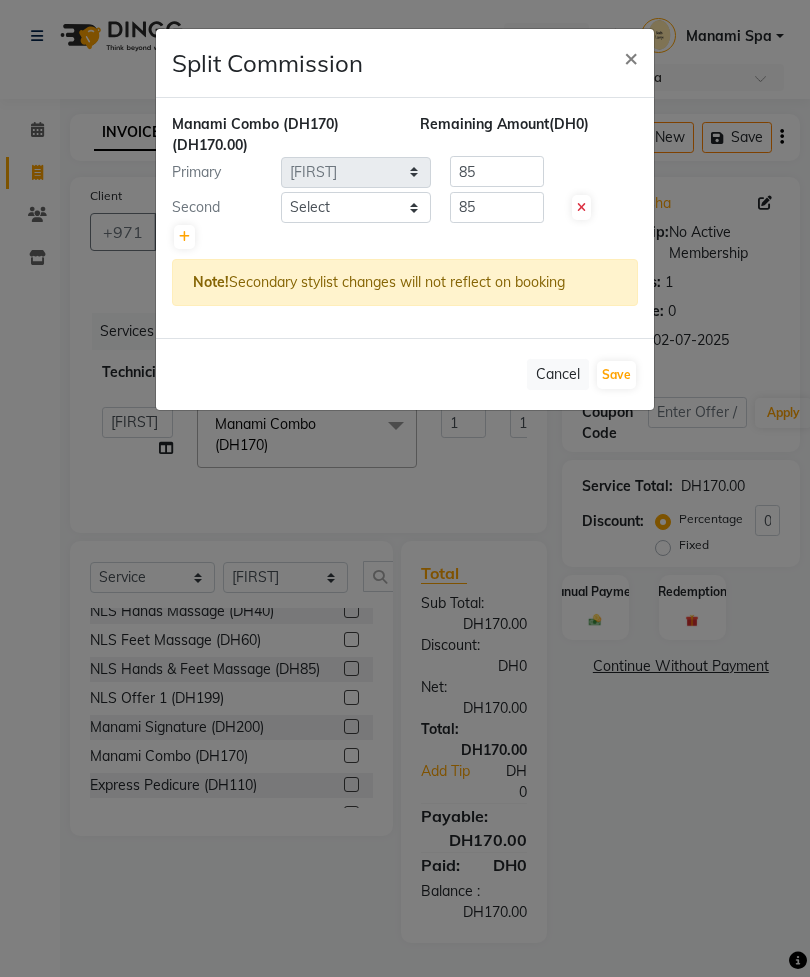 click on "Save" 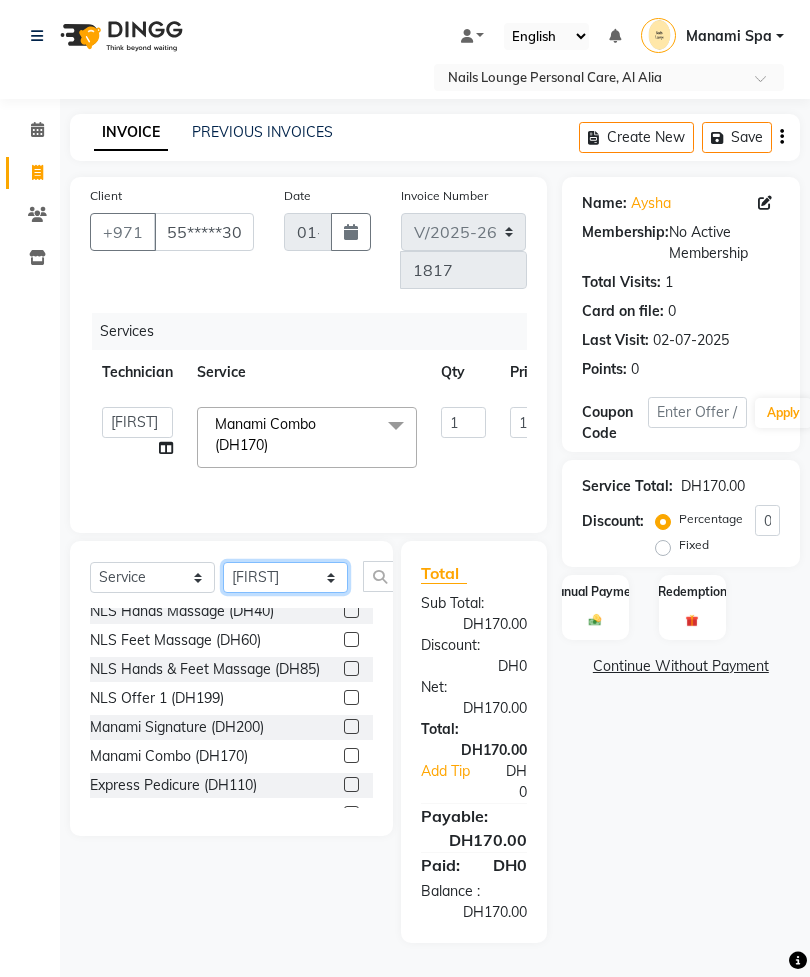 click on "Select Technician [FIRST] [FIRST] [FIRST] [FIRST] [FIRST] [FIRST]  Manami Spa Manami Spa 2 [FIRST] [FIRST] Nail Lounge Personal Care [FIRST]  [FIRST] [FIRST] [FIRST] [FIRST] [FIRST] [FIRST] [FIRST] [FIRST] [FIRST]" 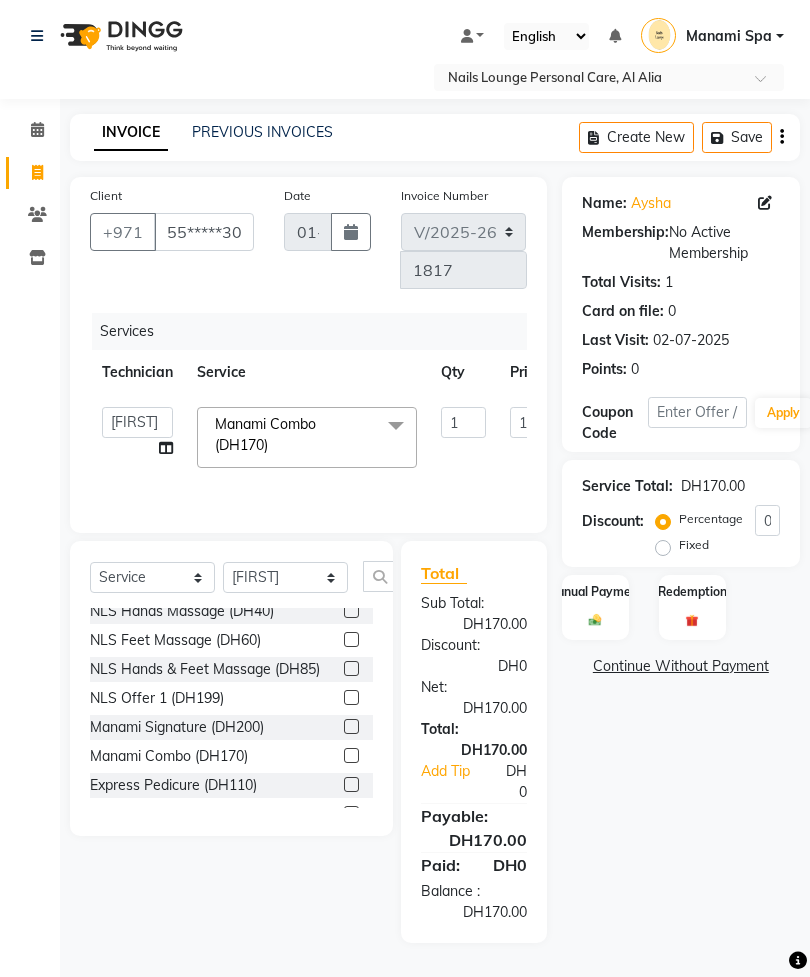 click on "Select  Service  Product  Membership  Package Voucher Prepaid Gift Card  Select Technician [FIRST] [FIRST] [FIRST] [FIRST] [FIRST] [FIRST]  Manami Spa Manami Spa 2 [FIRST] [FIRST] Nail Lounge Personal Care [FIRST]  [FIRST] [FIRST] [FIRST] [FIRST] [FIRST] [FIRST] [FIRST] [FIRST] [FIRST]  NLS Gentleman’s Hand (DH40)  NLS Gentleman’s Feet (DH40)  NLS Manicure (DH70)  NLS Pedicure (DH70)  NLS Classic Treatment  (DH120)  NLS VIP Treatment (DH140)  NLS Kids Dry Clean Hand (DH25)  NLS Kids Dry Clean Feet (DH25)  NLS Footlogix Treatment (DH85)  NLS Kids Nail Polish Hand (DH10)  NLS Kids Nail Polish Feet (DH10)  NLS AO Callus Treatment (DH50)  Paraffin hand  (DH80)  Paraffin feet  (DH100)  NLS Hands Massage  (DH40)  NLS Feet Massage (DH60)  NLS Hands & Feet Massage (DH85)  NLS Offer 1 (DH199)  Manami Signature (DH200)  Manami Combo (DH170)  Express Pedicure (DH110)  On The Go Manicure (DH75)  On The Go Pedicure (DH85)  Nail Polish Regular Hand (DH35)  Nail Polish Regular Feet (DH35)  French Nail Polish Regular Hand (DH50)  Gel Color Hand (DH60)" 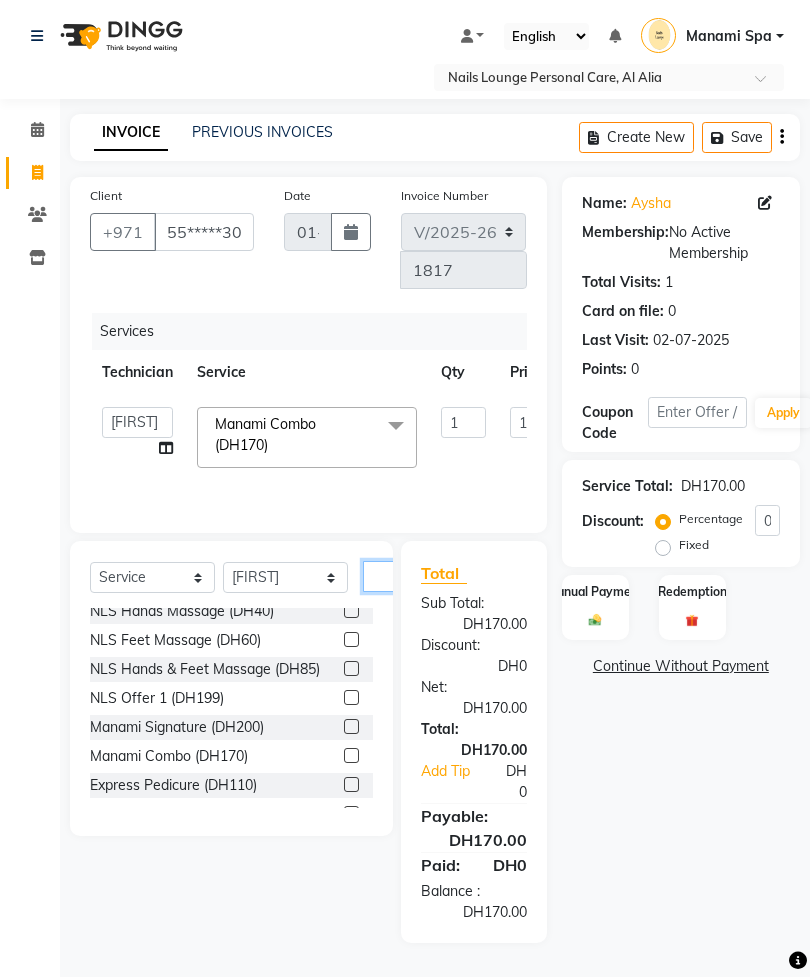 click 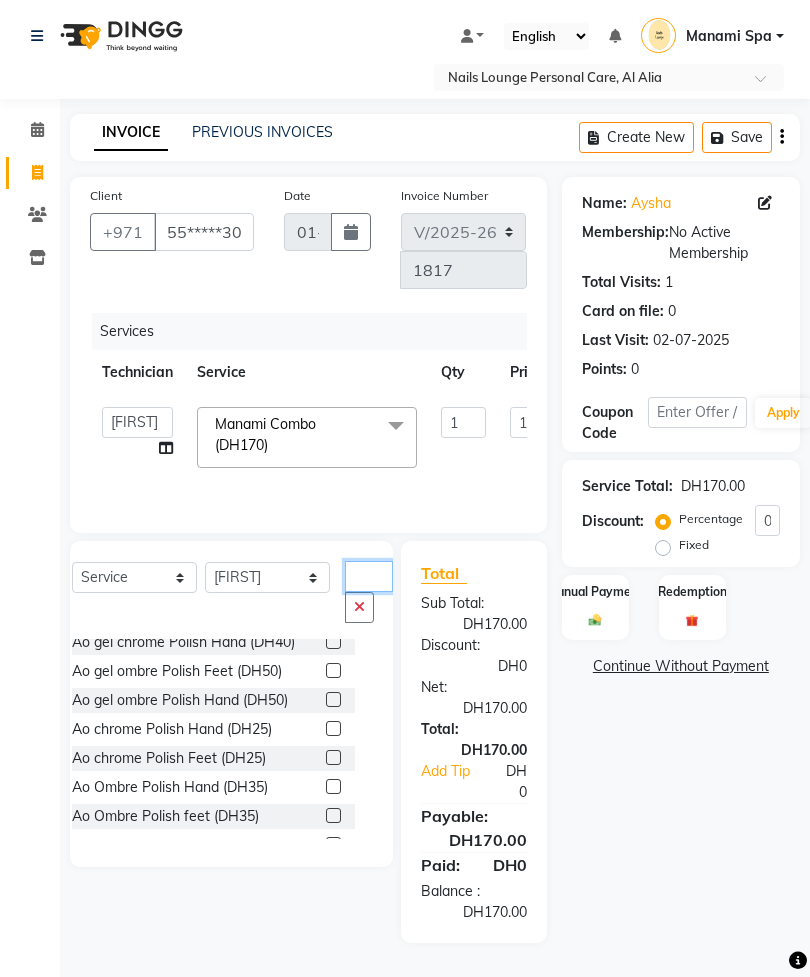 scroll, scrollTop: 0, scrollLeft: 0, axis: both 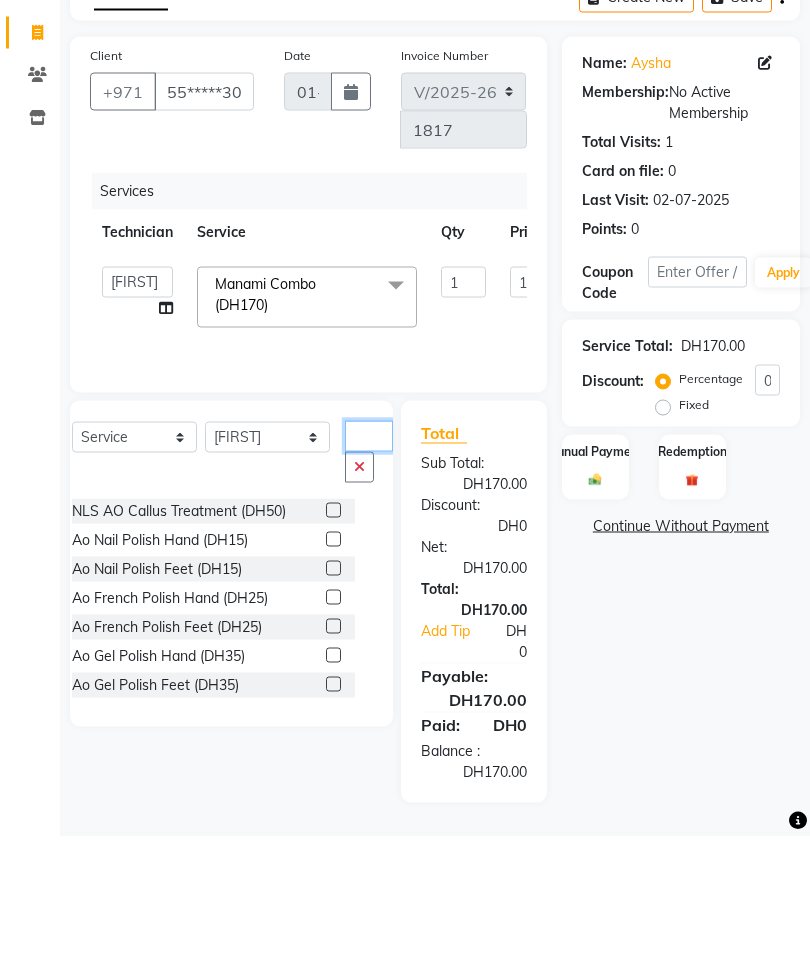 type on "Ao" 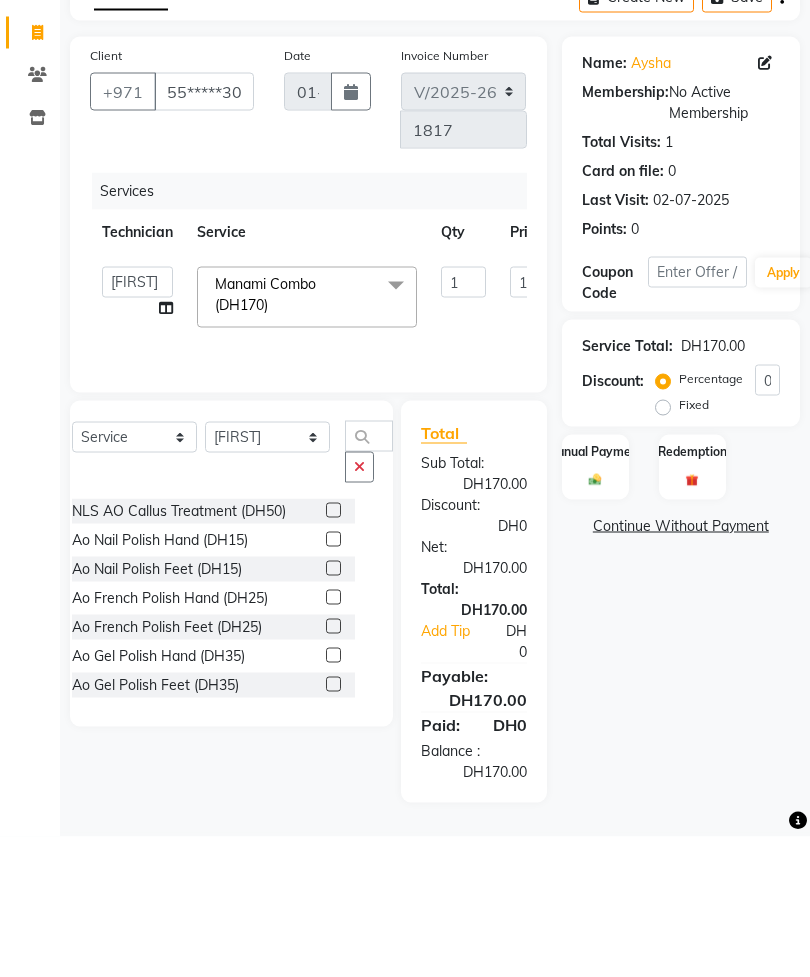 click 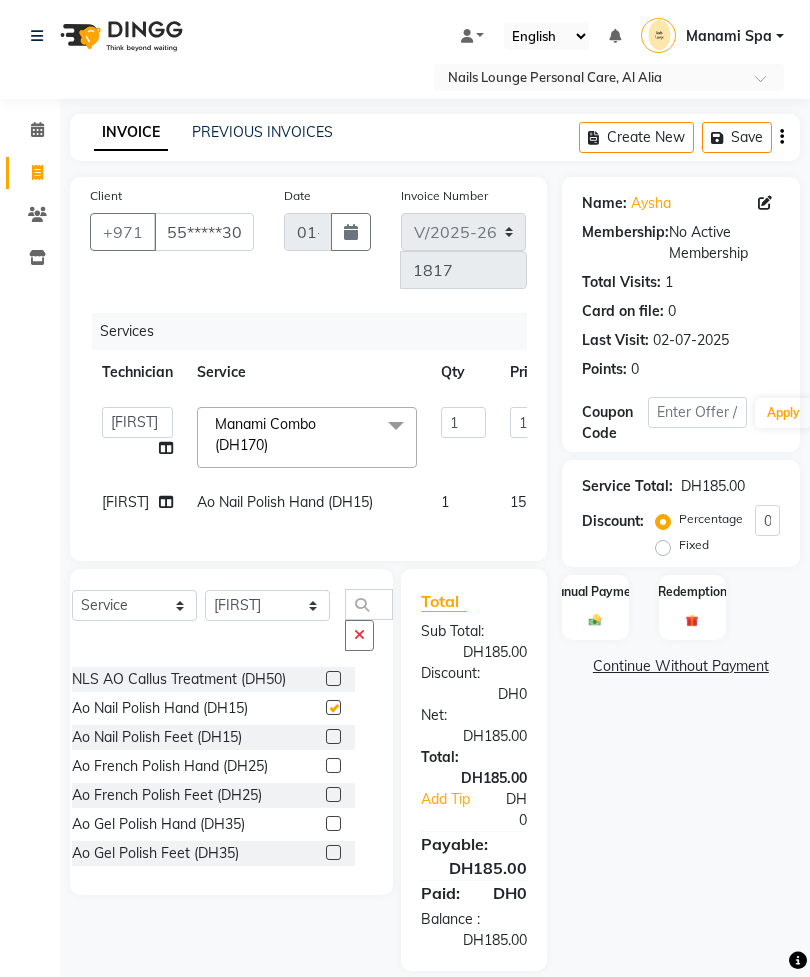 checkbox on "false" 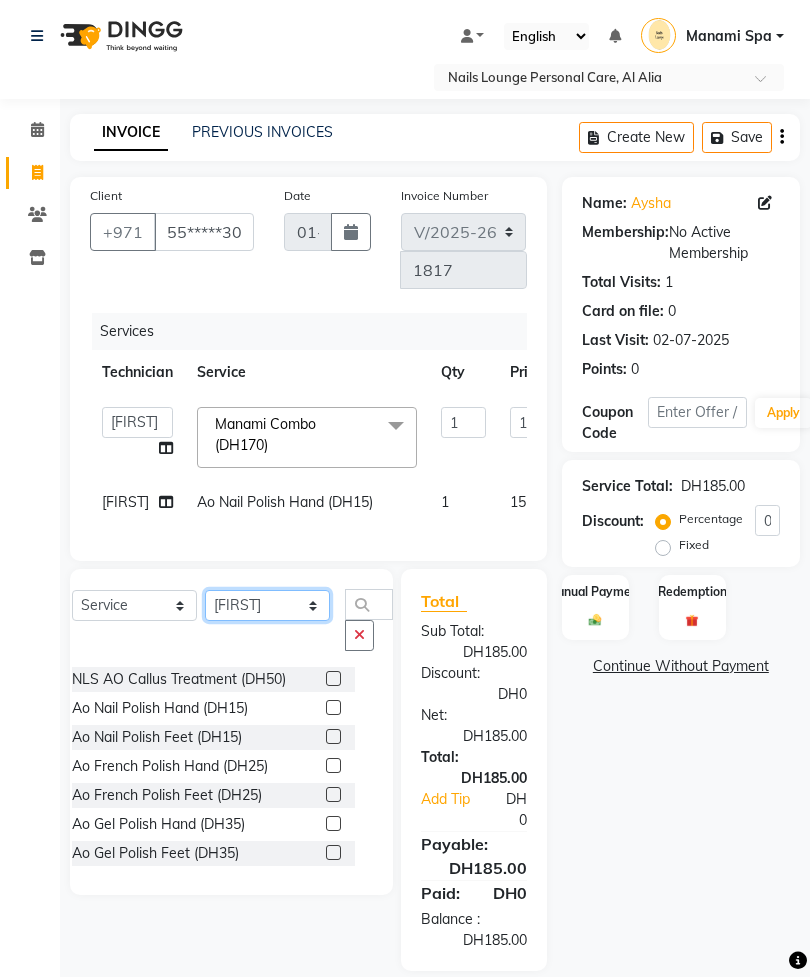 click on "Select Technician [FIRST] [FIRST] [FIRST] [FIRST] [FIRST] [FIRST]  Manami Spa Manami Spa 2 [FIRST] [FIRST] Nail Lounge Personal Care [FIRST]  [FIRST] [FIRST] [FIRST] [FIRST] [FIRST] [FIRST] [FIRST] [FIRST] [FIRST]" 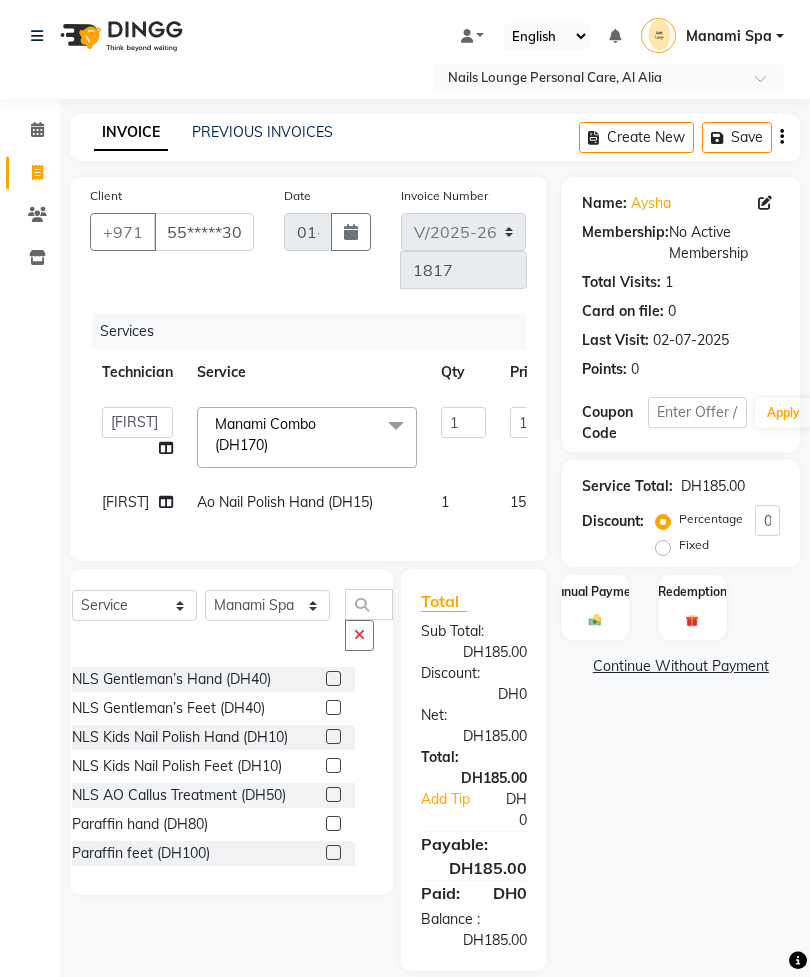 click 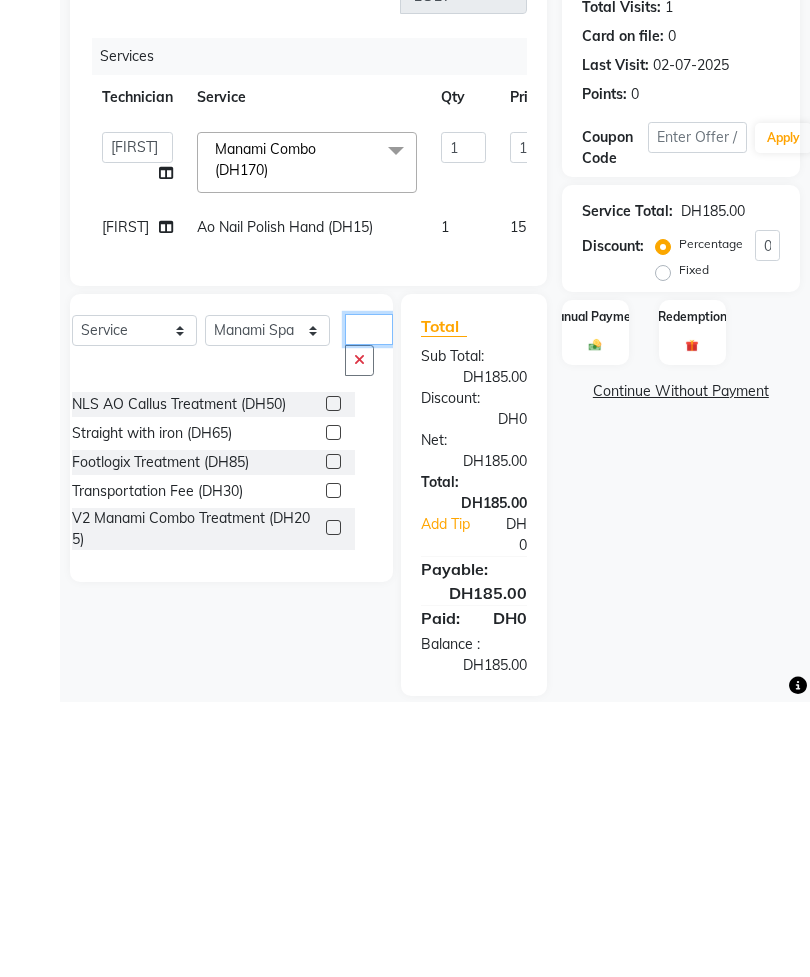 type on "Tr" 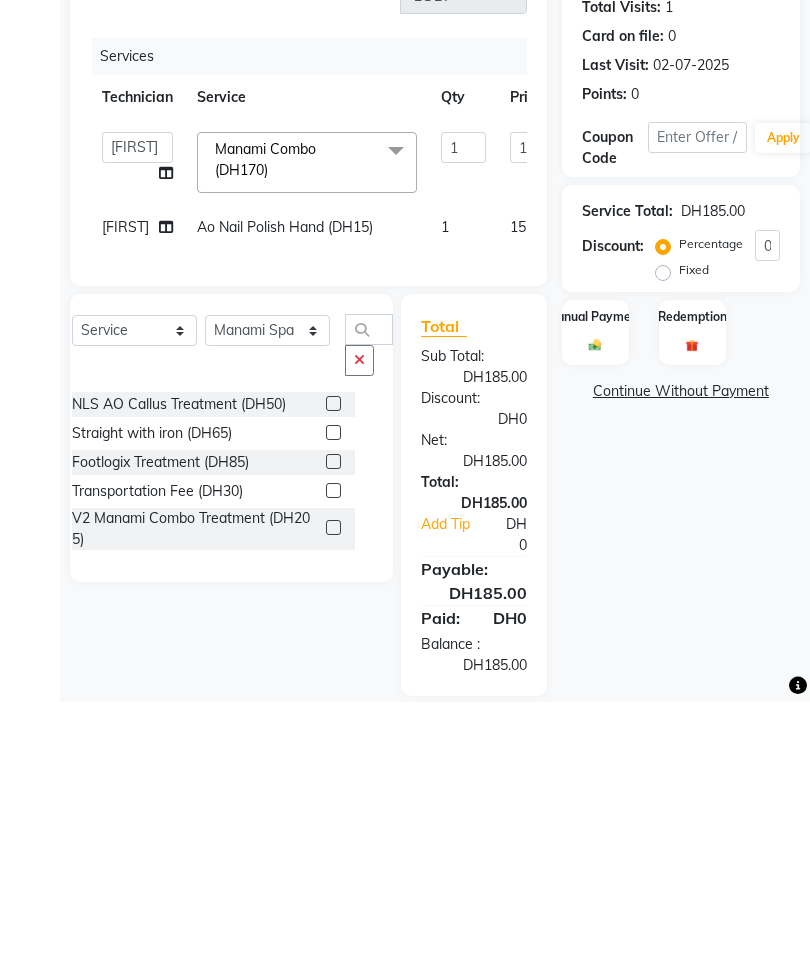 click 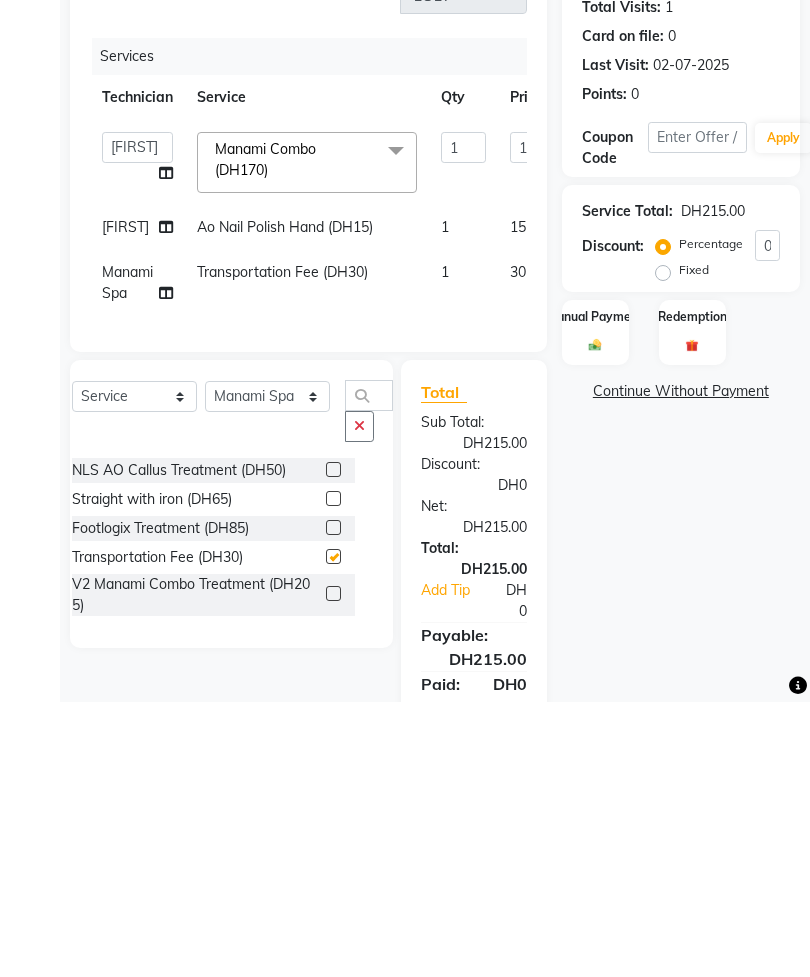 scroll, scrollTop: 23, scrollLeft: 0, axis: vertical 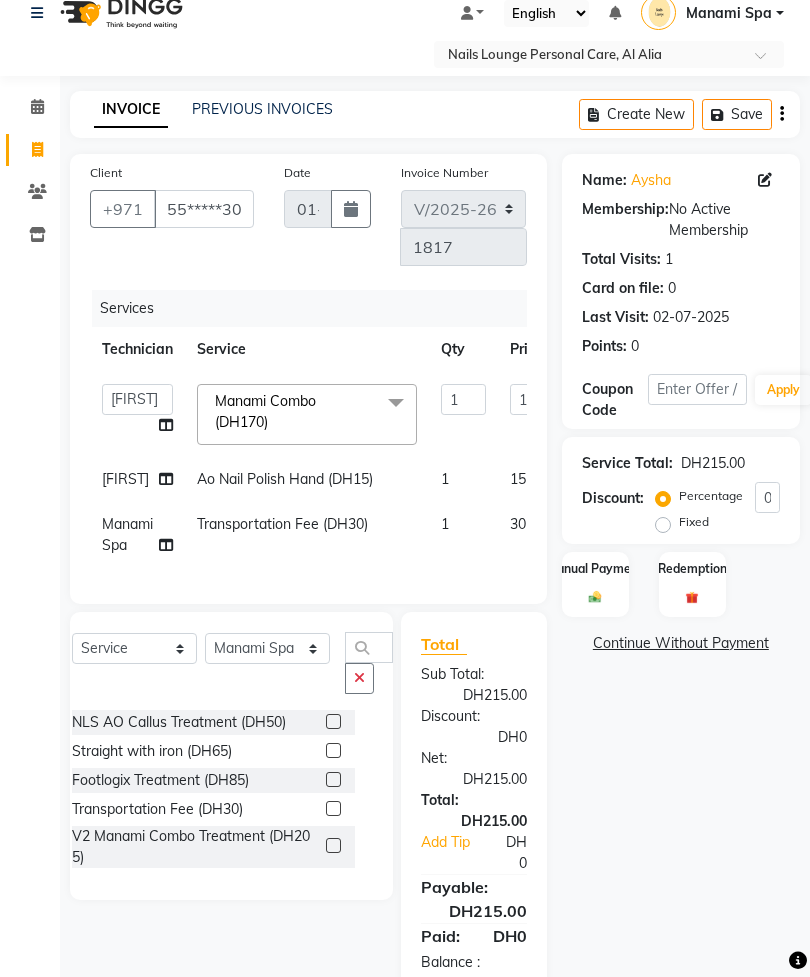 checkbox on "false" 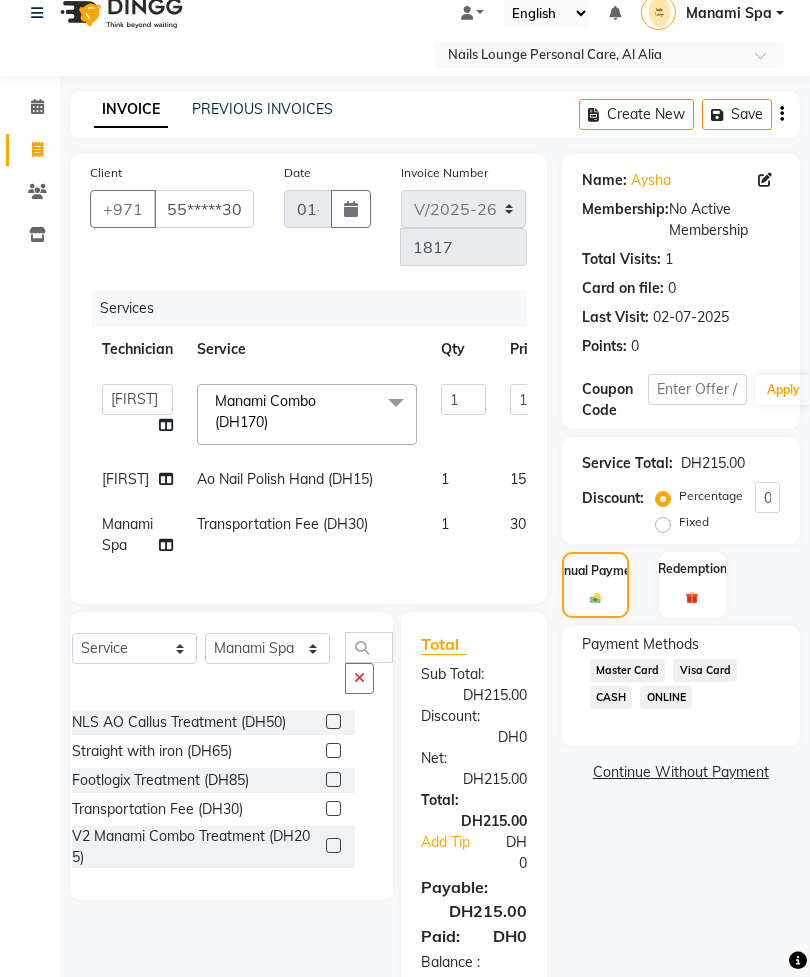 click on "Visa Card" 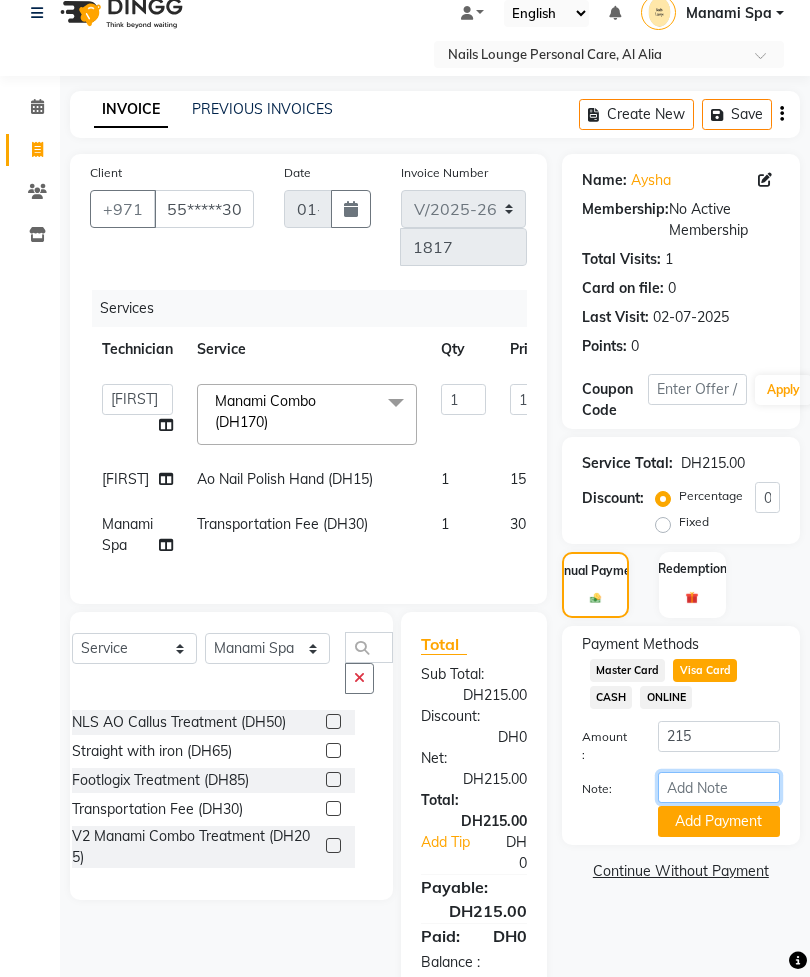 click on "Note:" at bounding box center [719, 787] 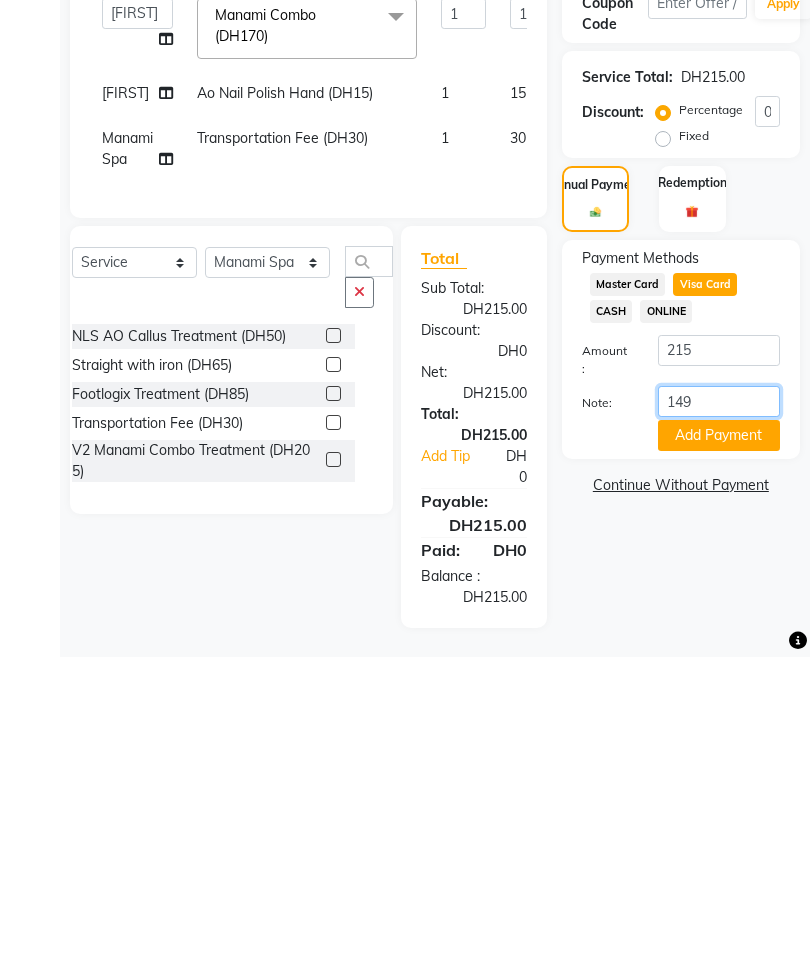 type on "1499" 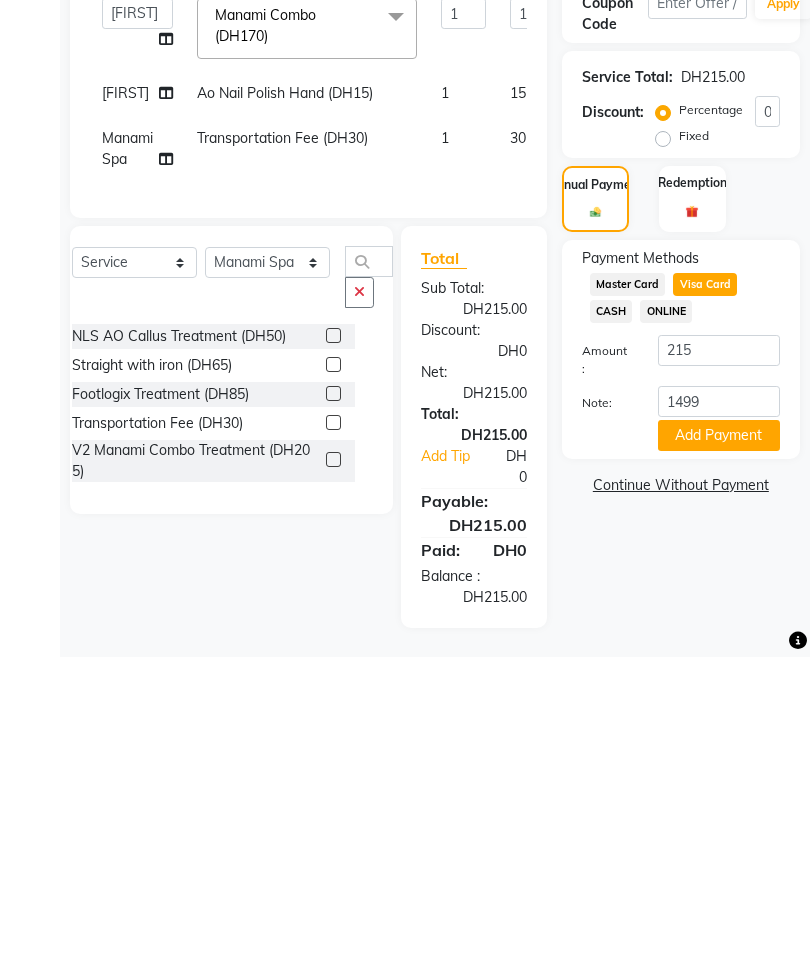 click on "Add Payment" 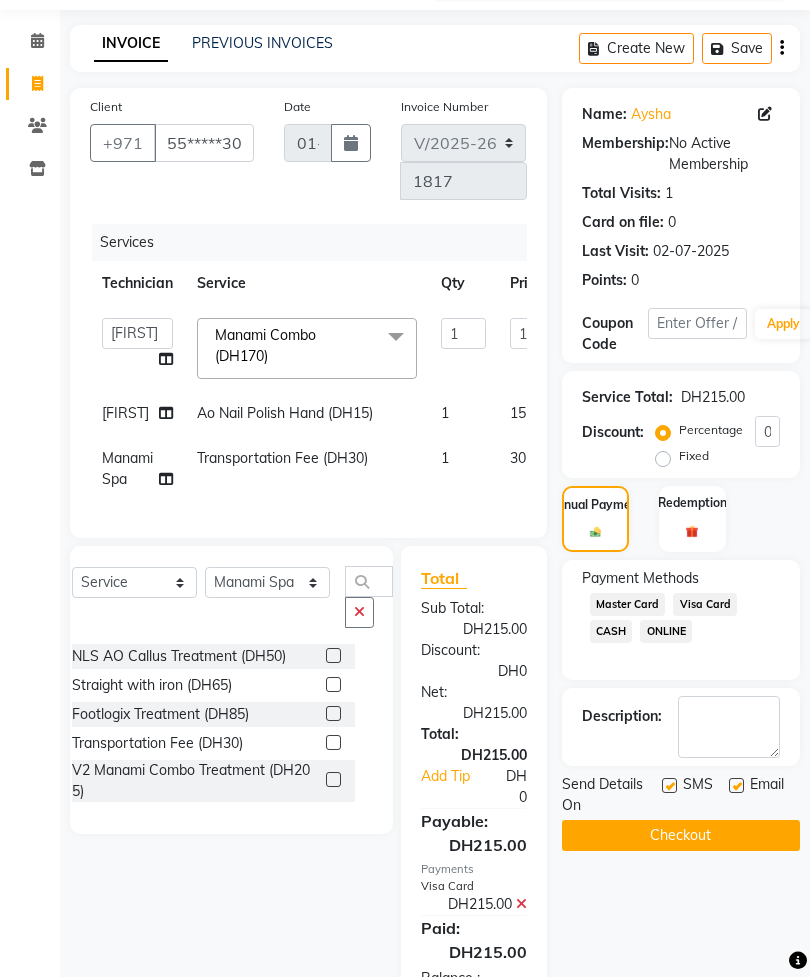 click on "Checkout" 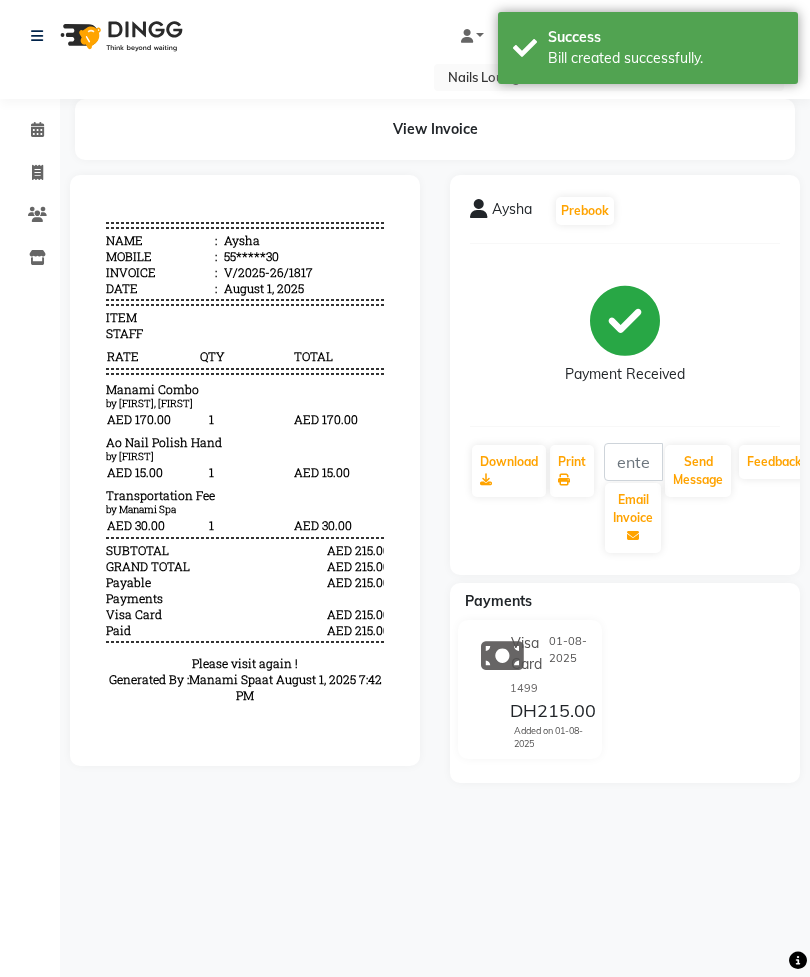 scroll, scrollTop: 0, scrollLeft: 0, axis: both 